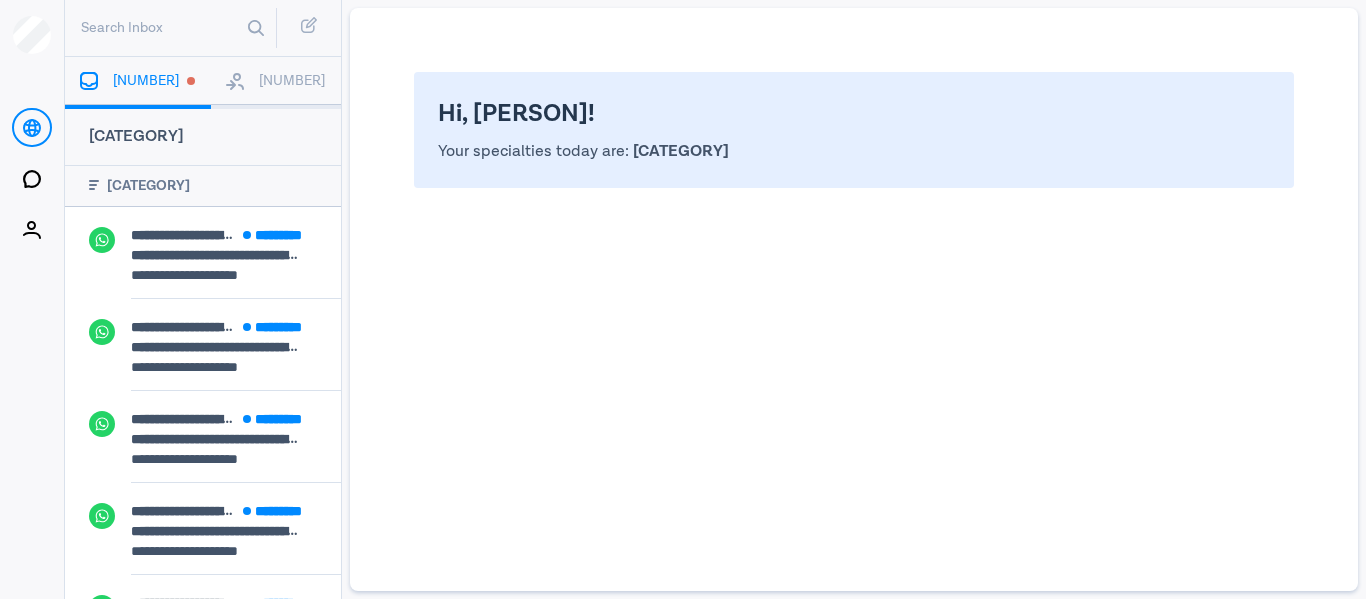 scroll, scrollTop: 0, scrollLeft: 0, axis: both 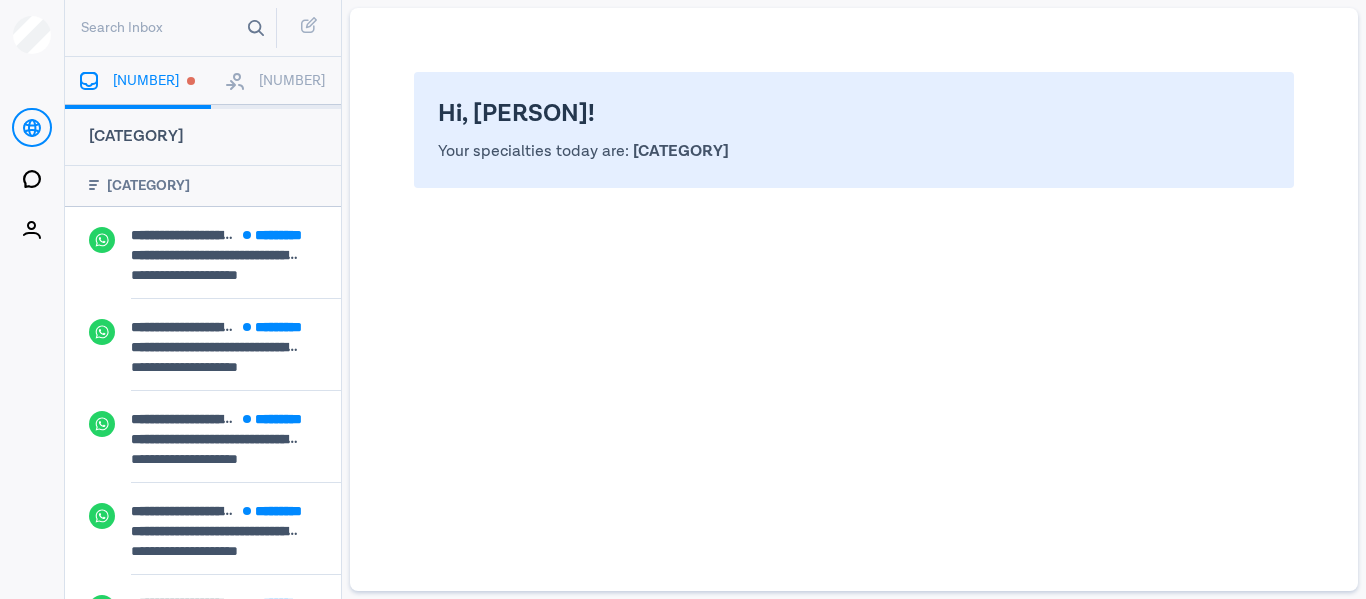 click at bounding box center (256, 28) 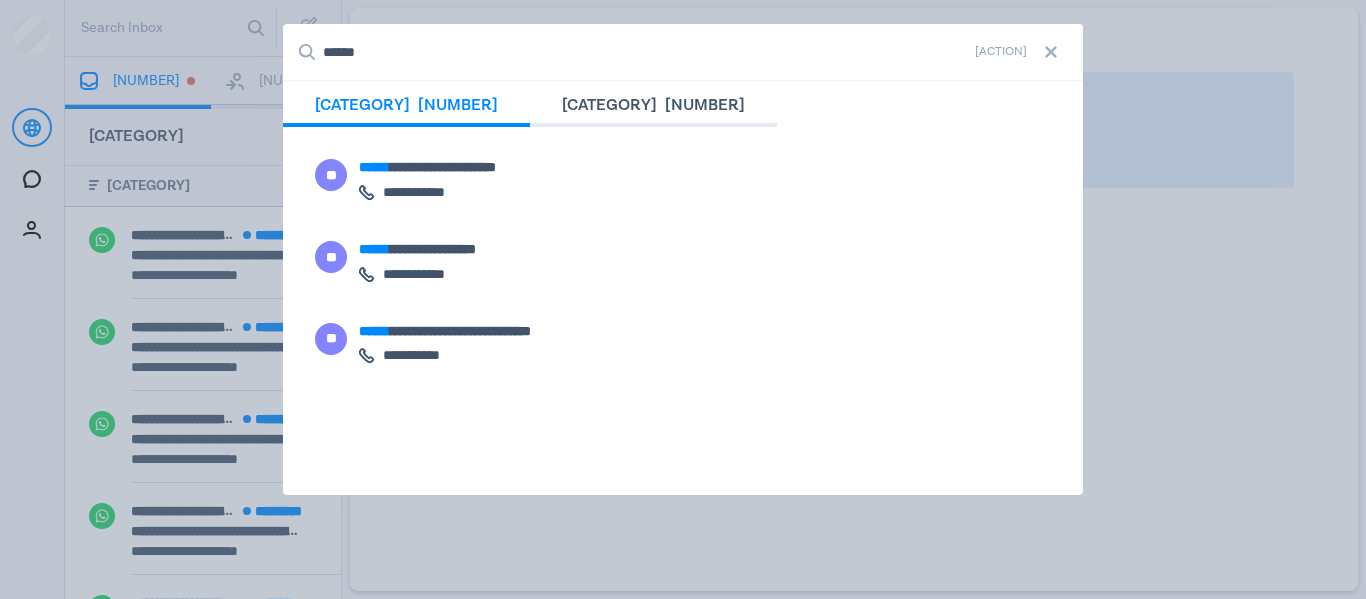 click on "[REDACTED]" at bounding box center (683, 52) 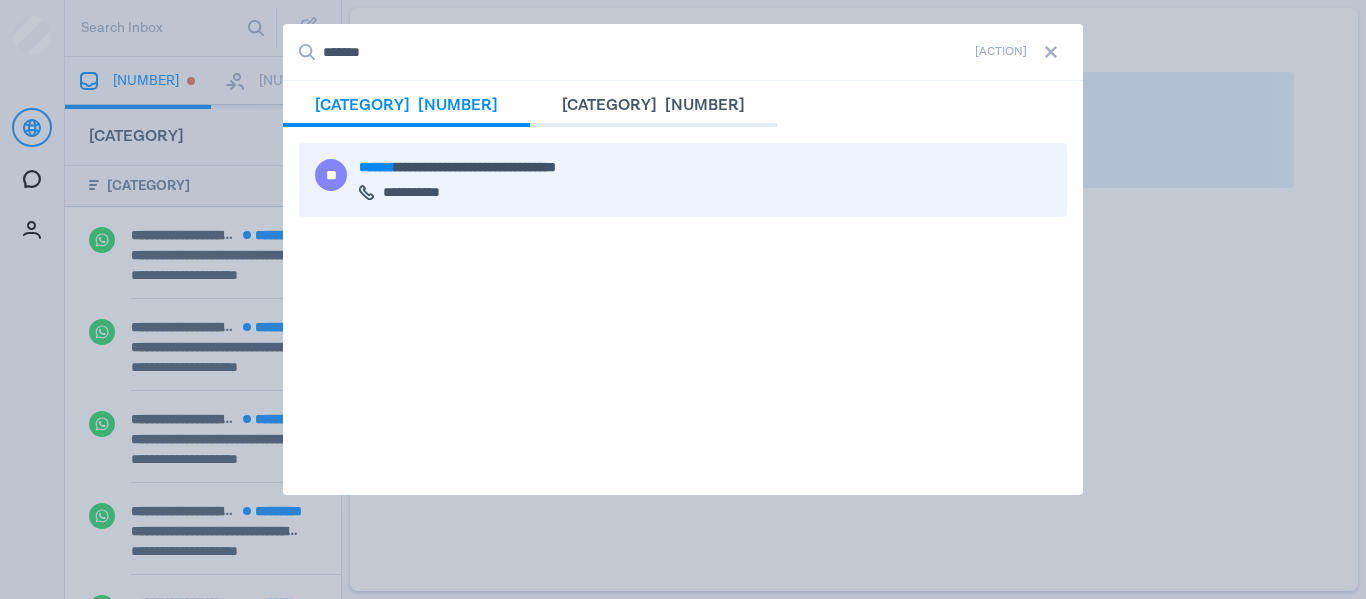 type on "[REDACTED]" 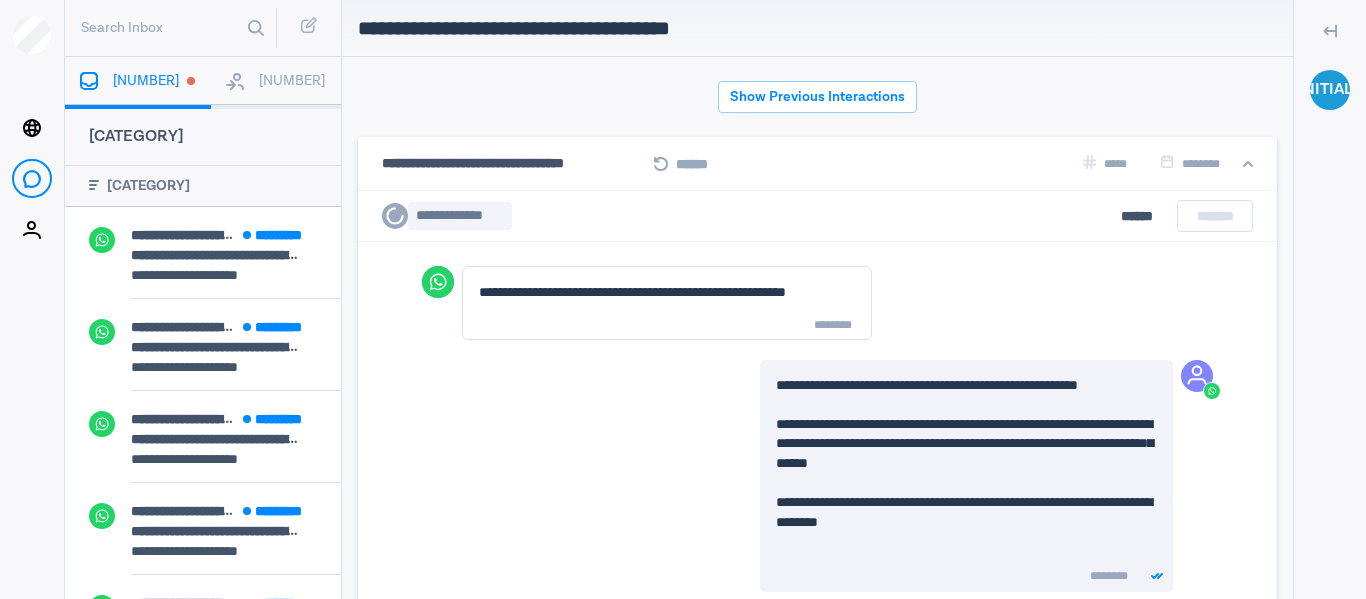 scroll, scrollTop: 80, scrollLeft: 0, axis: vertical 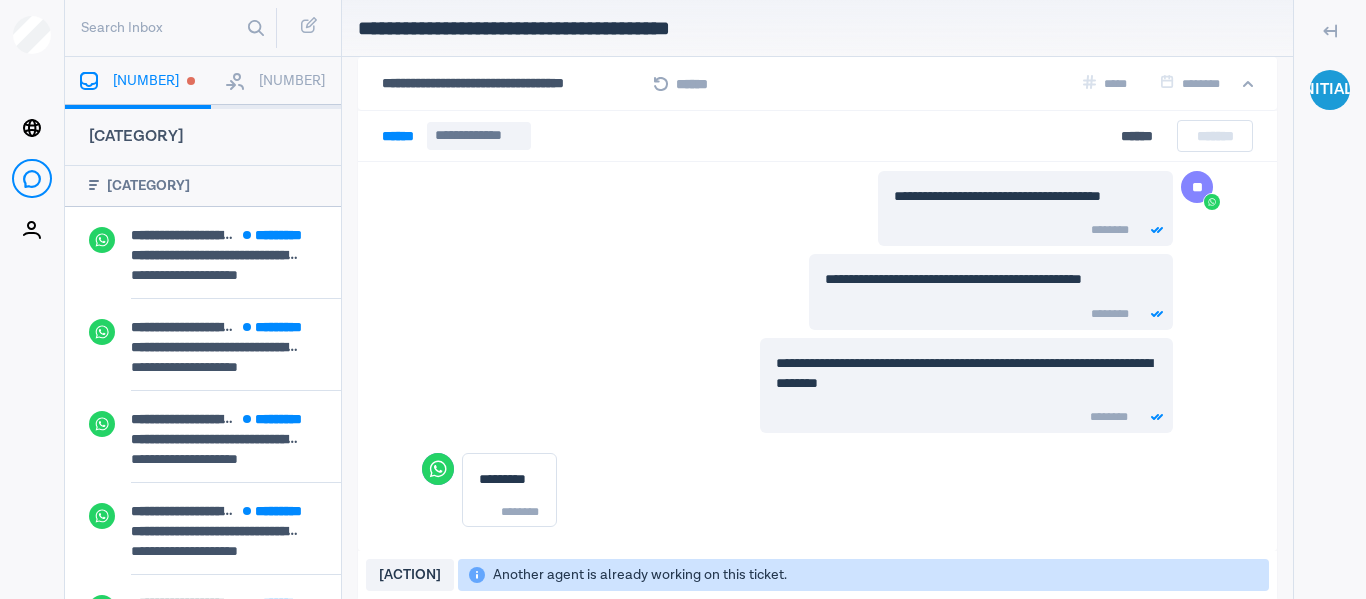 click at bounding box center [235, 81] 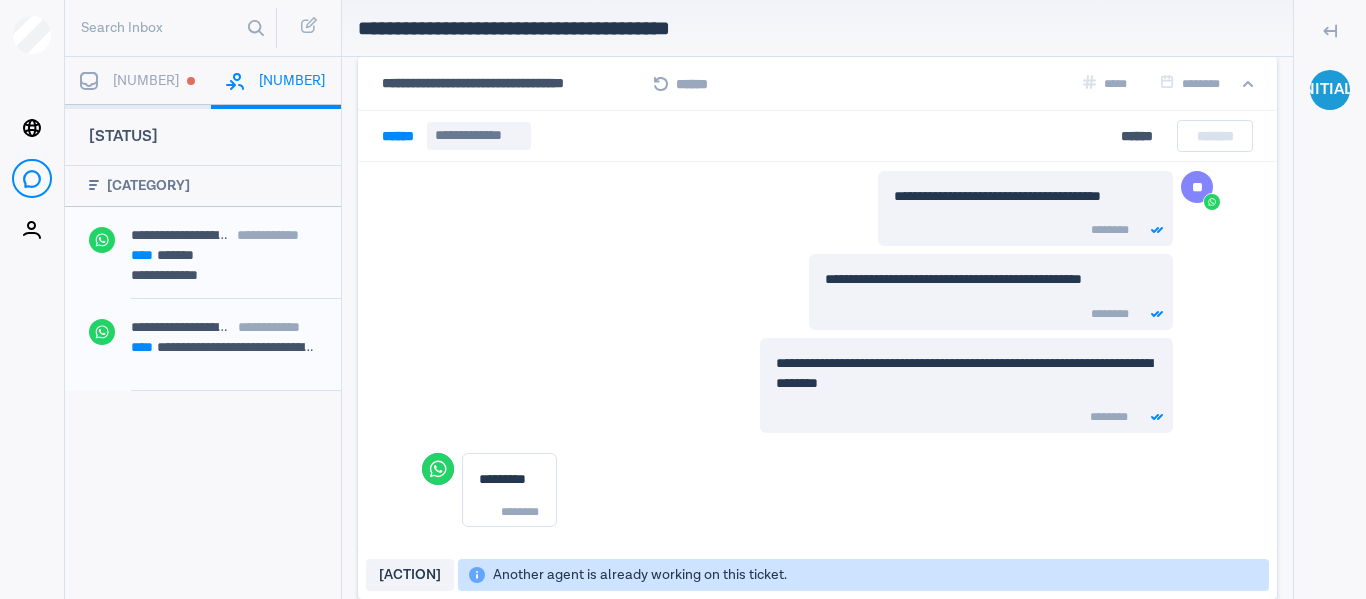 click on "[REDACTED]" at bounding box center [781, 490] 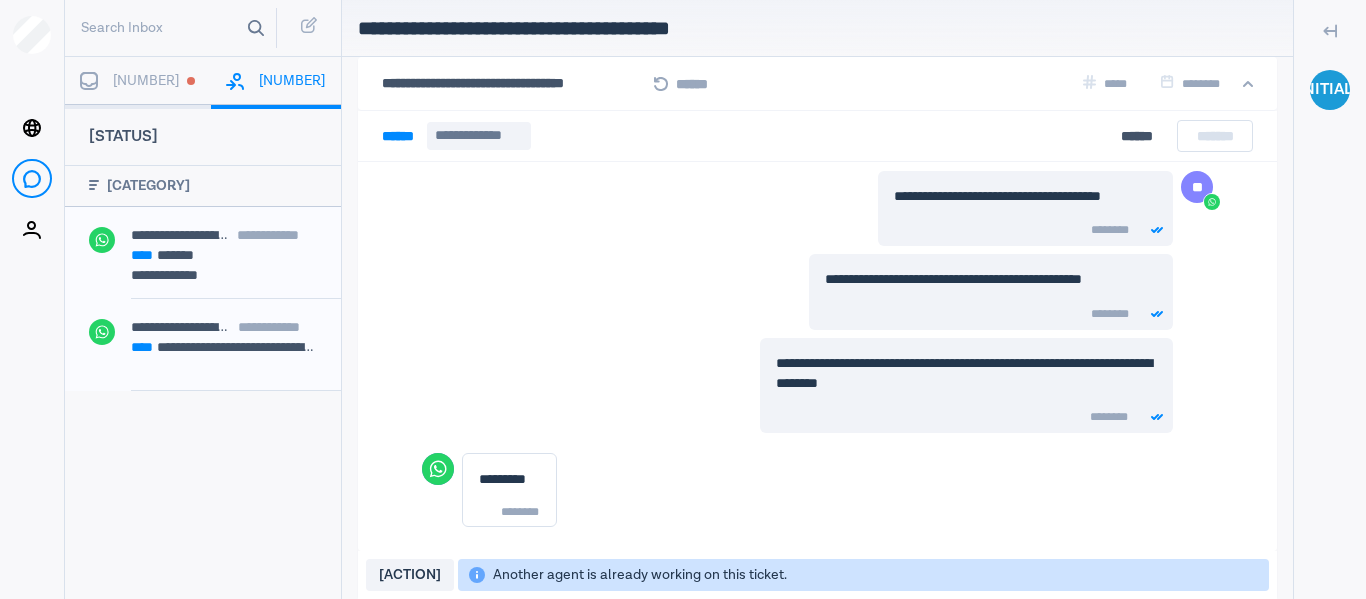 click on "Search Inbox" at bounding box center (174, 28) 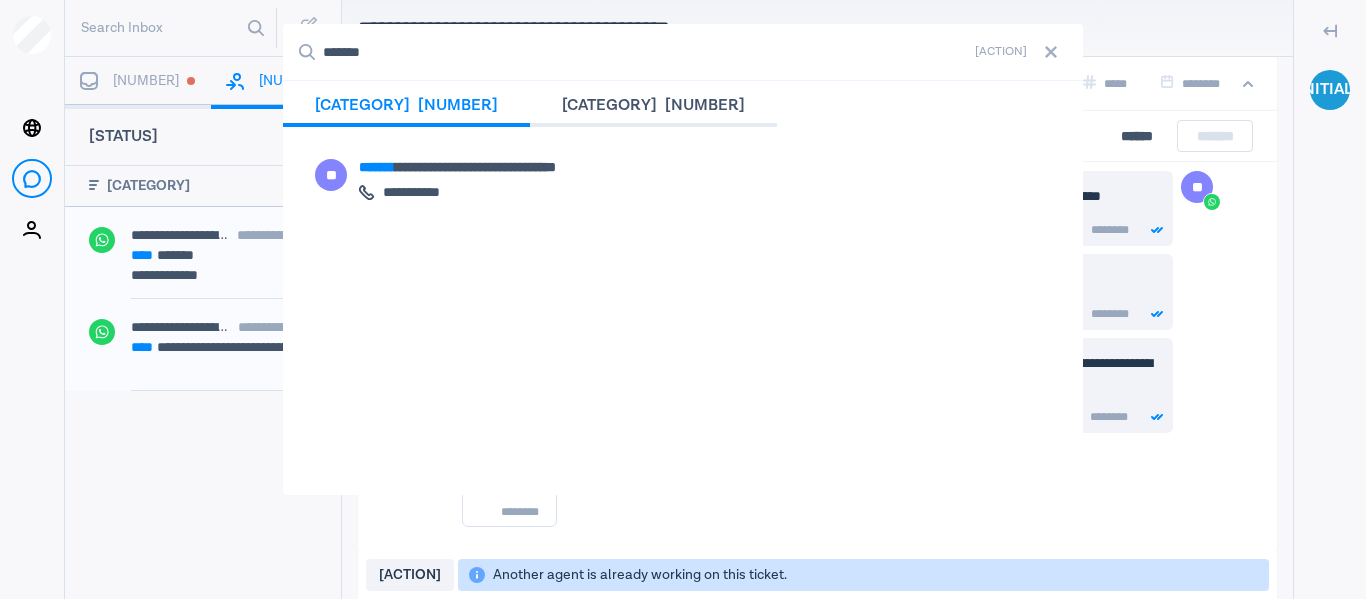 click on "[REDACTED]" at bounding box center (683, 52) 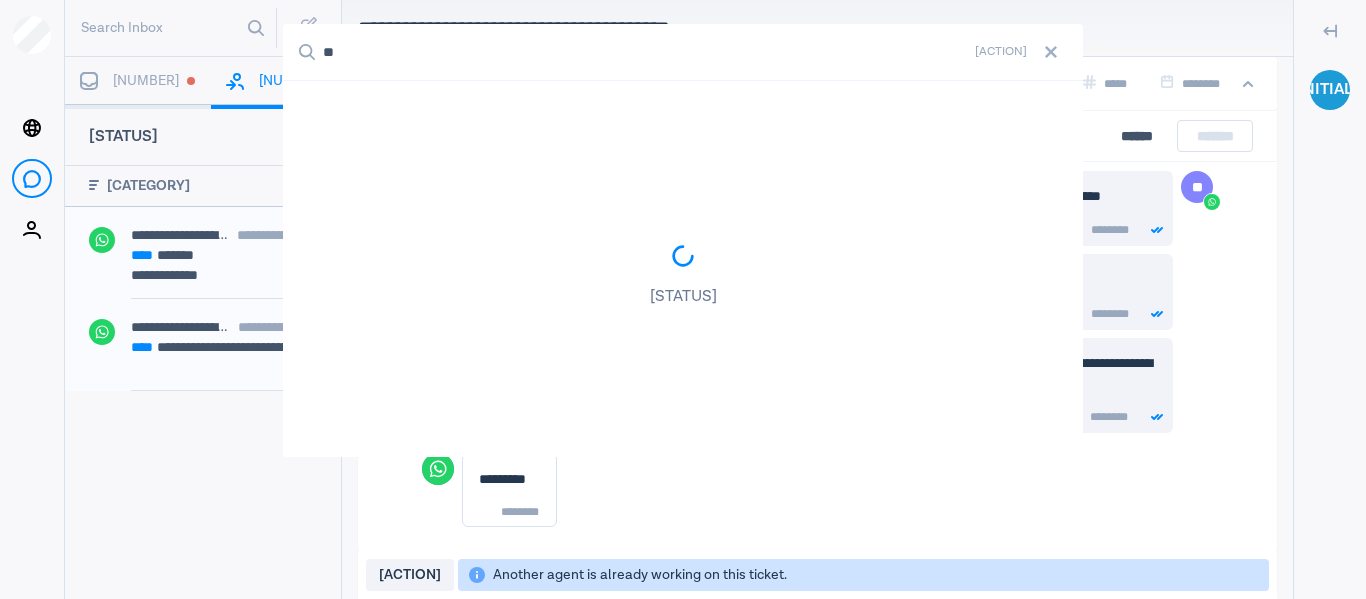type on "[REDACTED]" 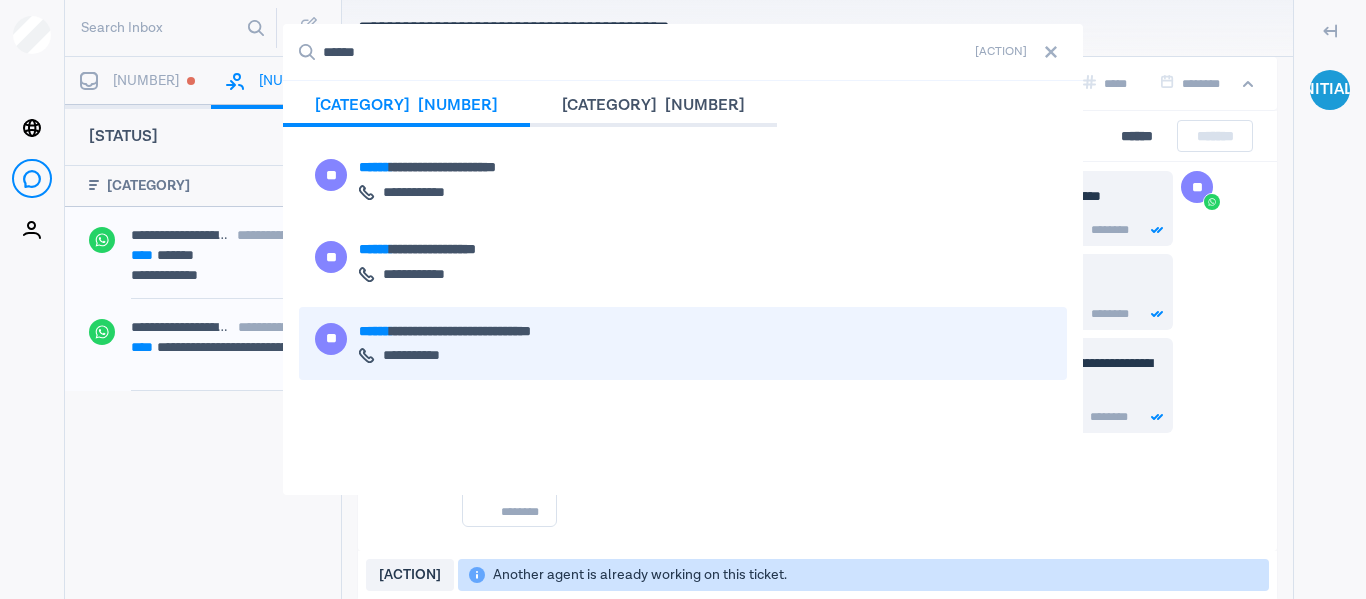 type on "[REDACTED]" 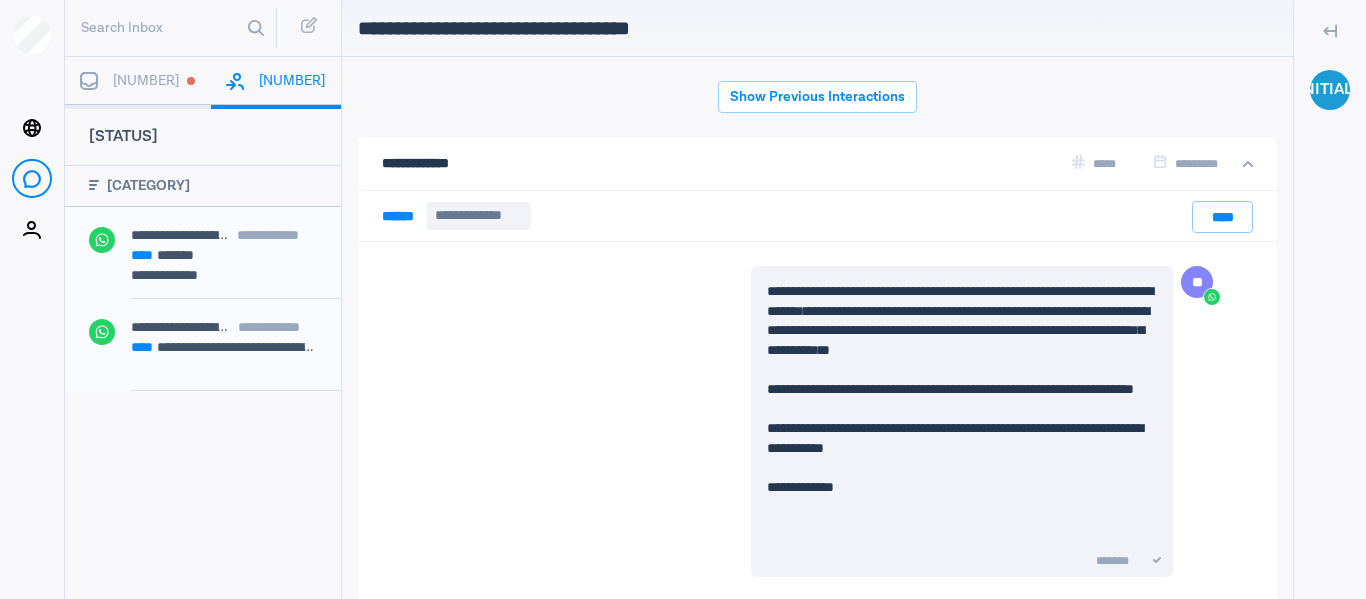 scroll, scrollTop: 80, scrollLeft: 0, axis: vertical 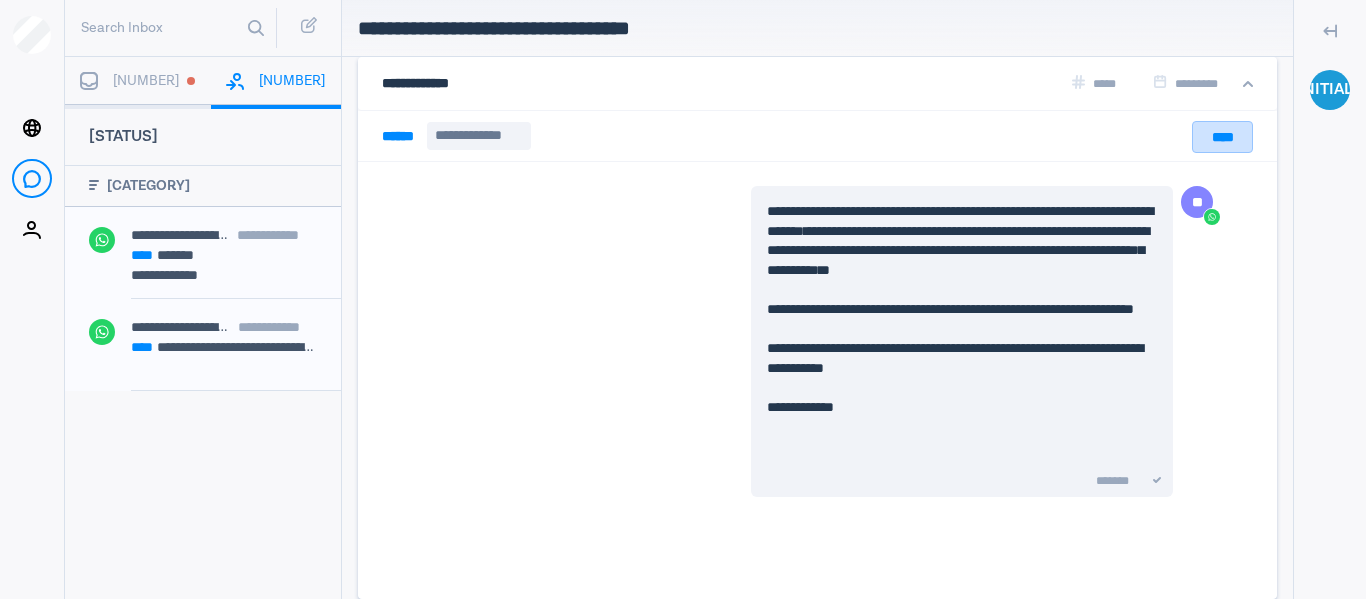 click on "[REDACTED]" at bounding box center (1222, 137) 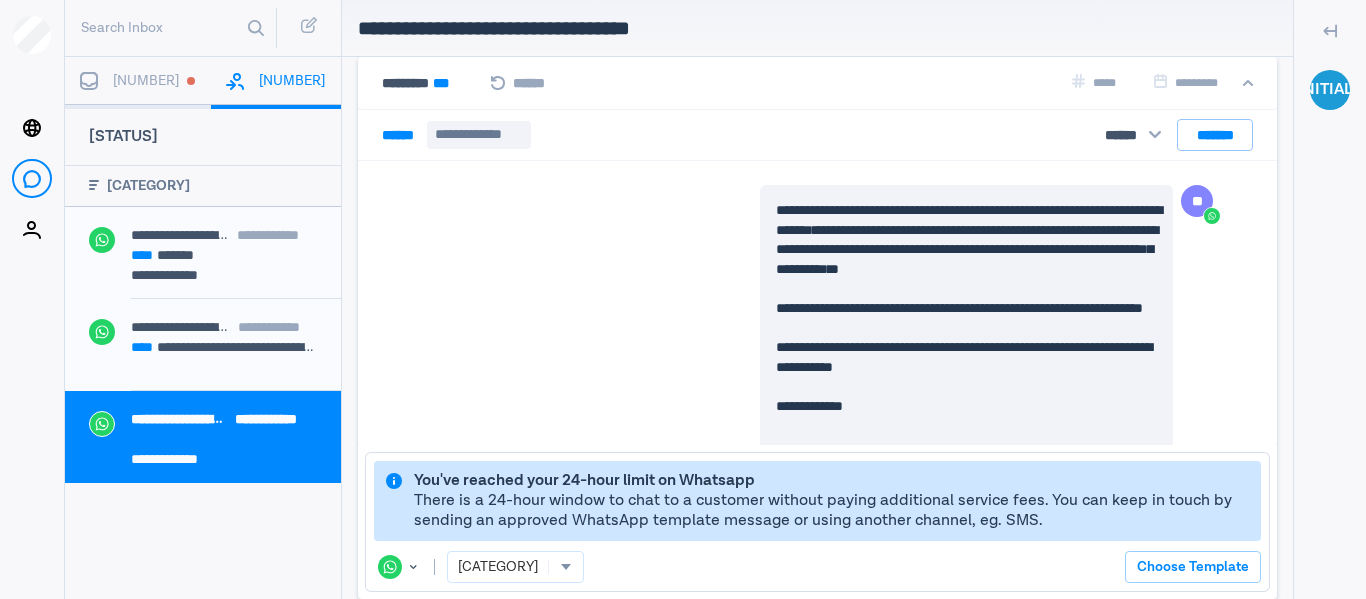 scroll, scrollTop: 131, scrollLeft: 0, axis: vertical 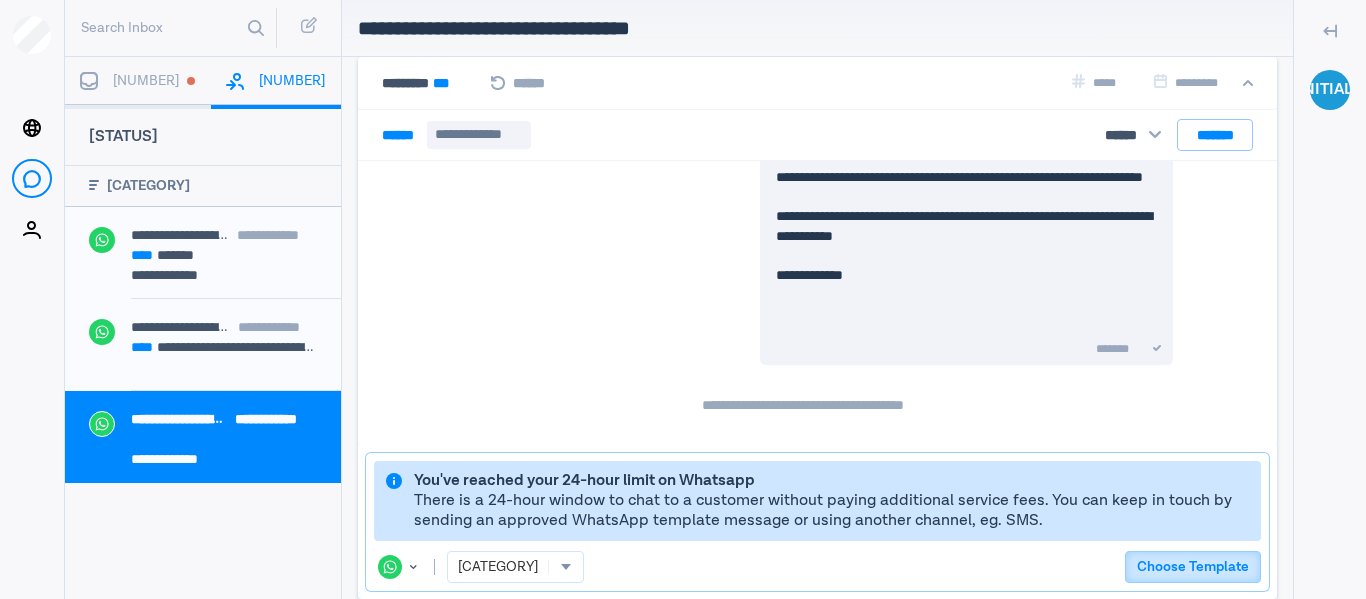 click on "Choose Template" at bounding box center (1193, 567) 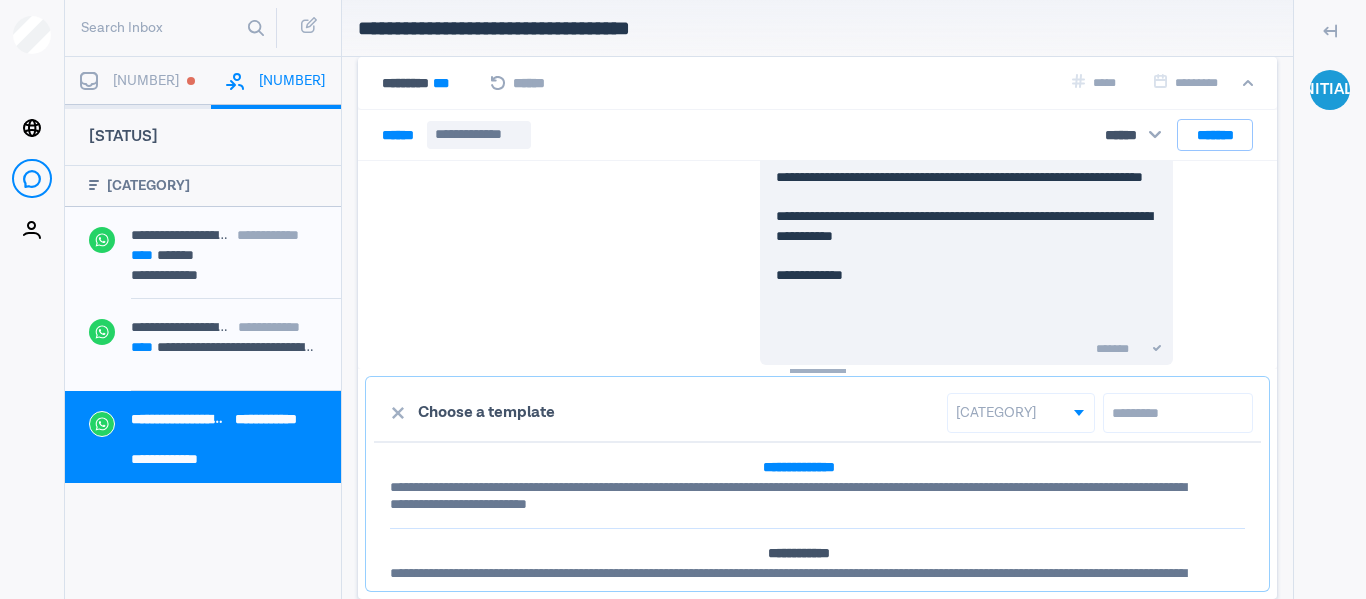 click on "[REDACTED]" at bounding box center (798, 495) 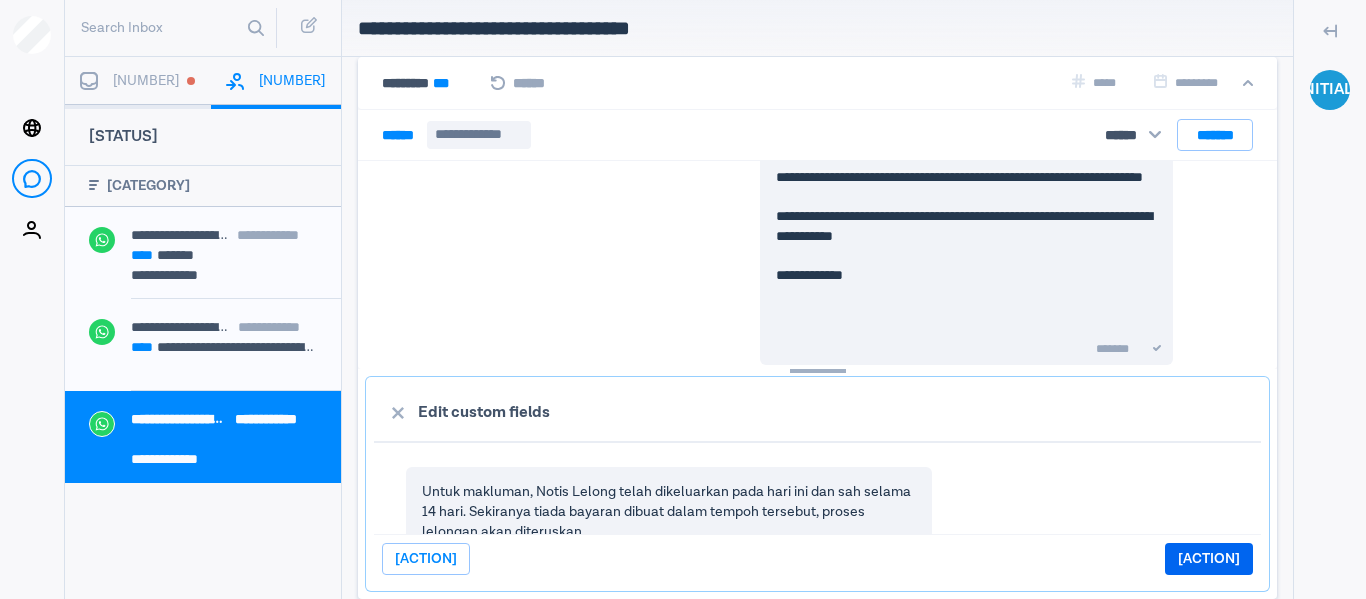 click on "[ACTION]" at bounding box center (1209, 559) 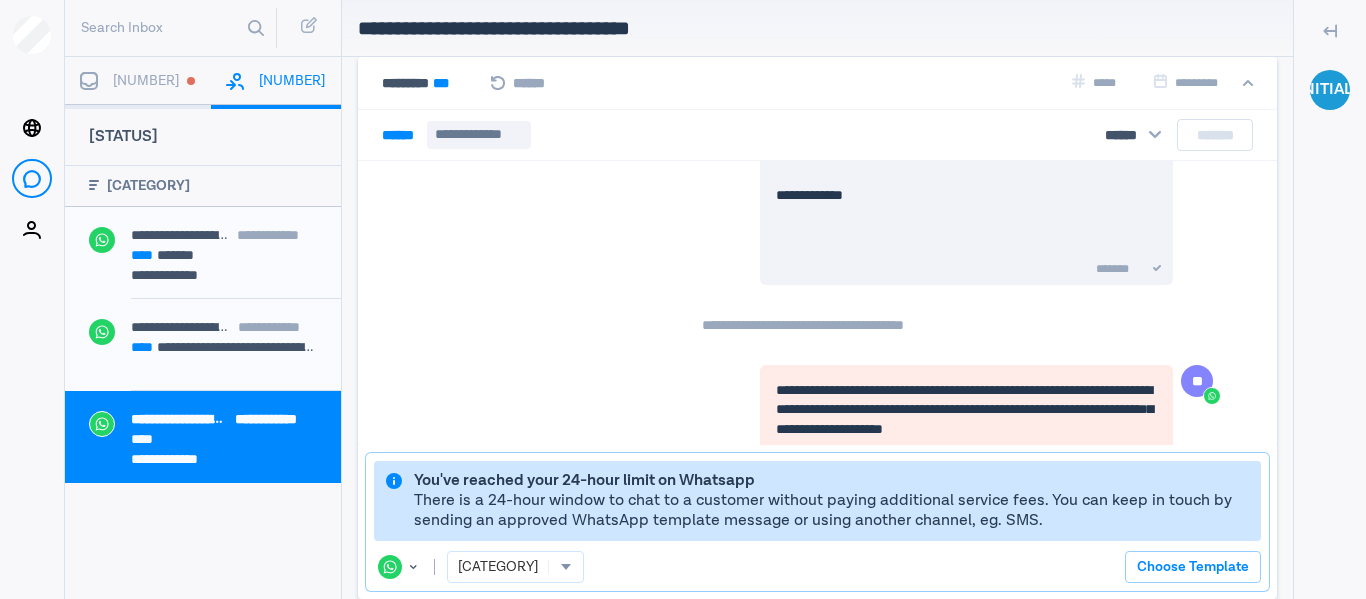 scroll, scrollTop: 309, scrollLeft: 0, axis: vertical 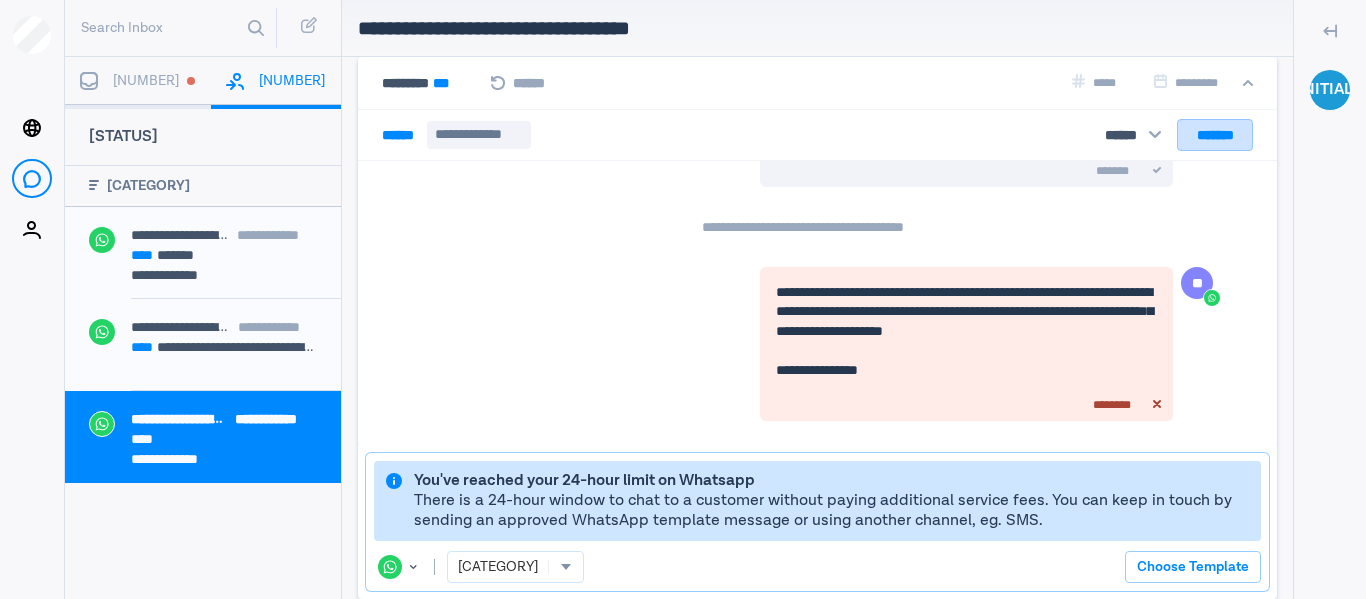 click on "[REDACTED]" at bounding box center [1215, 135] 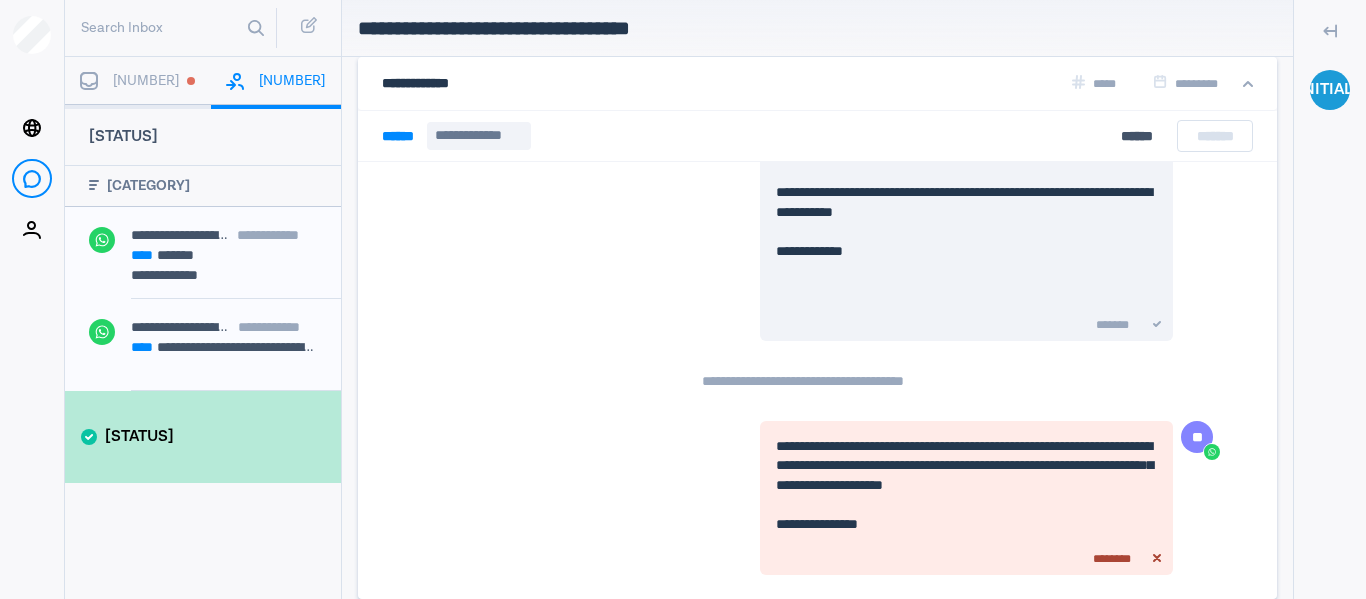 scroll, scrollTop: 156, scrollLeft: 0, axis: vertical 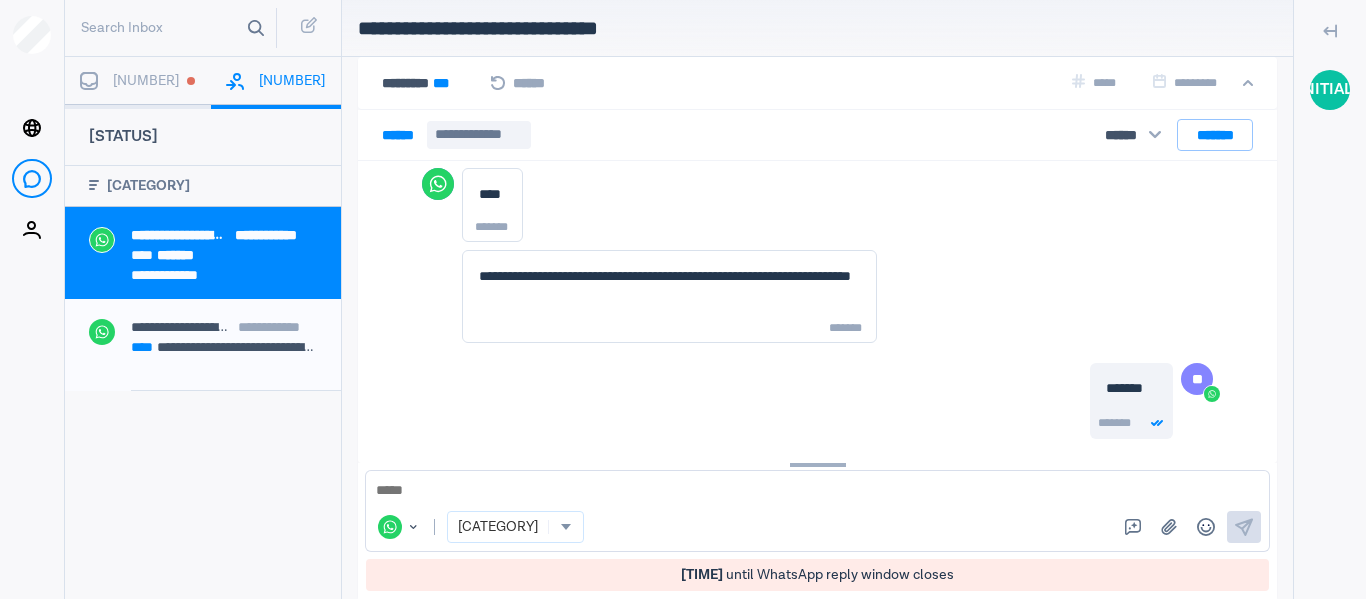 click on "Search Inbox" at bounding box center [174, 28] 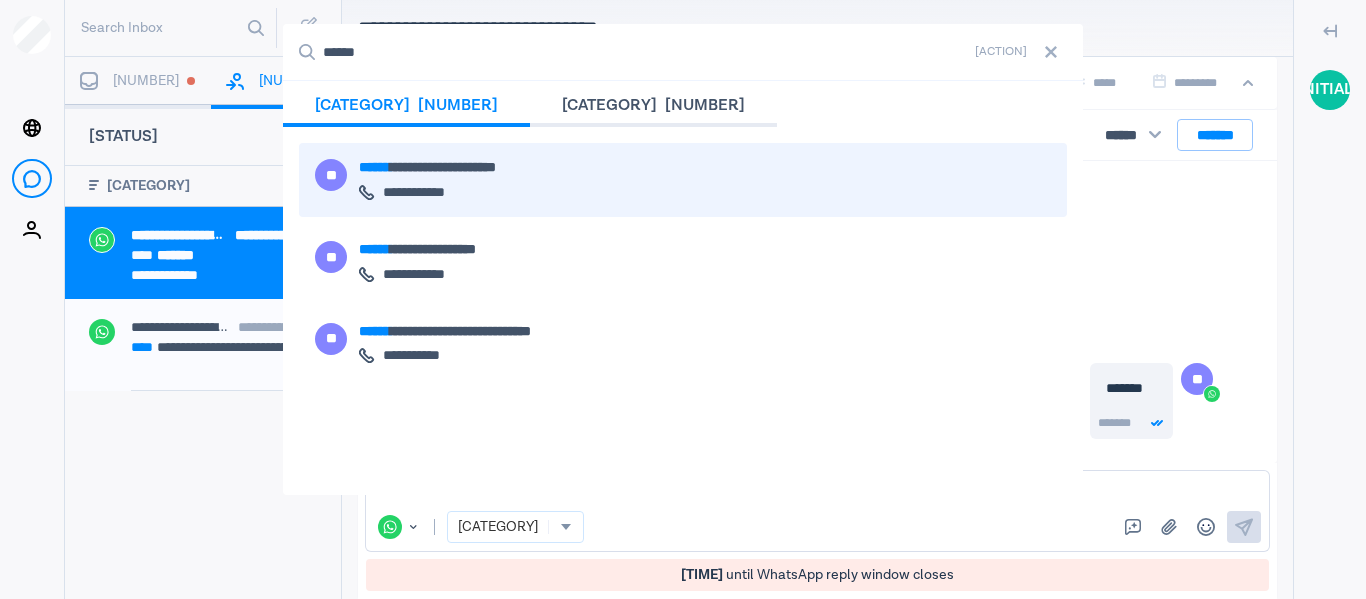 click on "[REDACTED]" at bounding box center [463, 180] 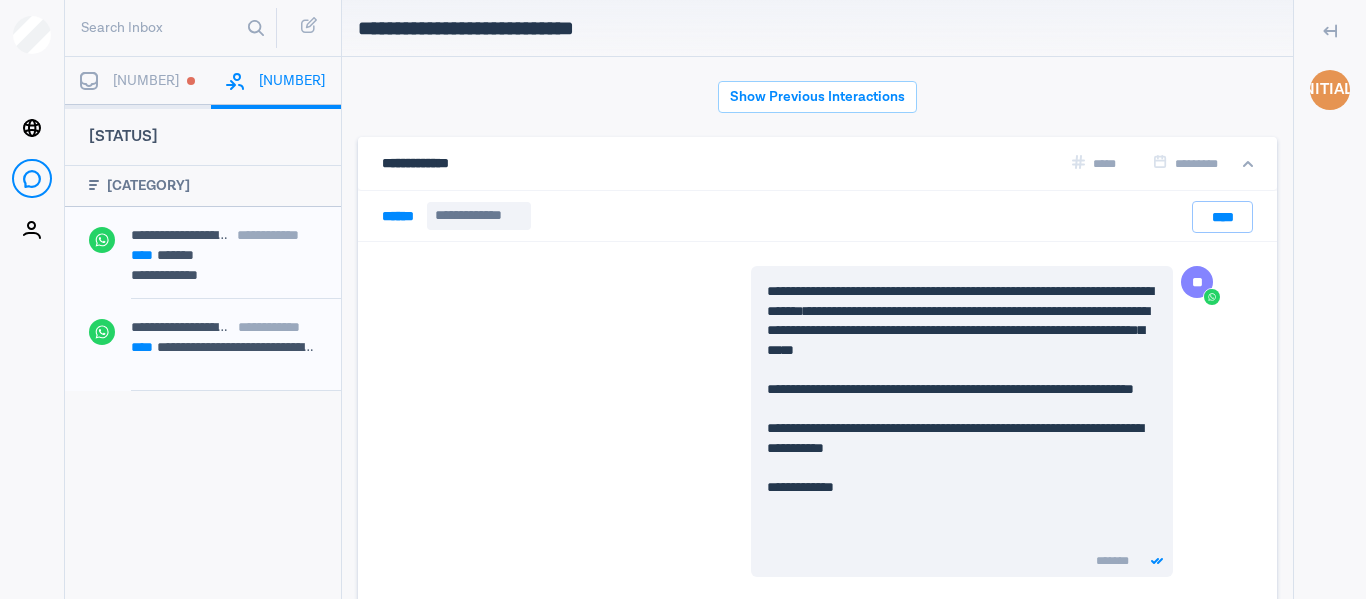 scroll, scrollTop: 80, scrollLeft: 0, axis: vertical 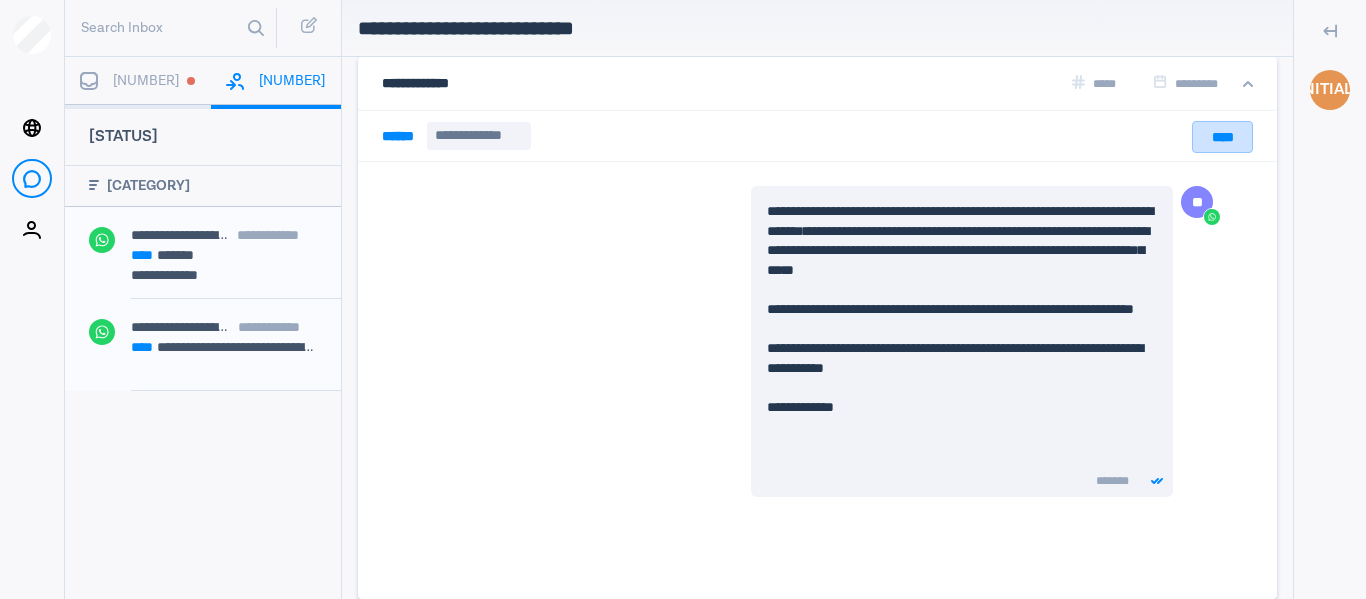 click on "[REDACTED]" at bounding box center (1222, 137) 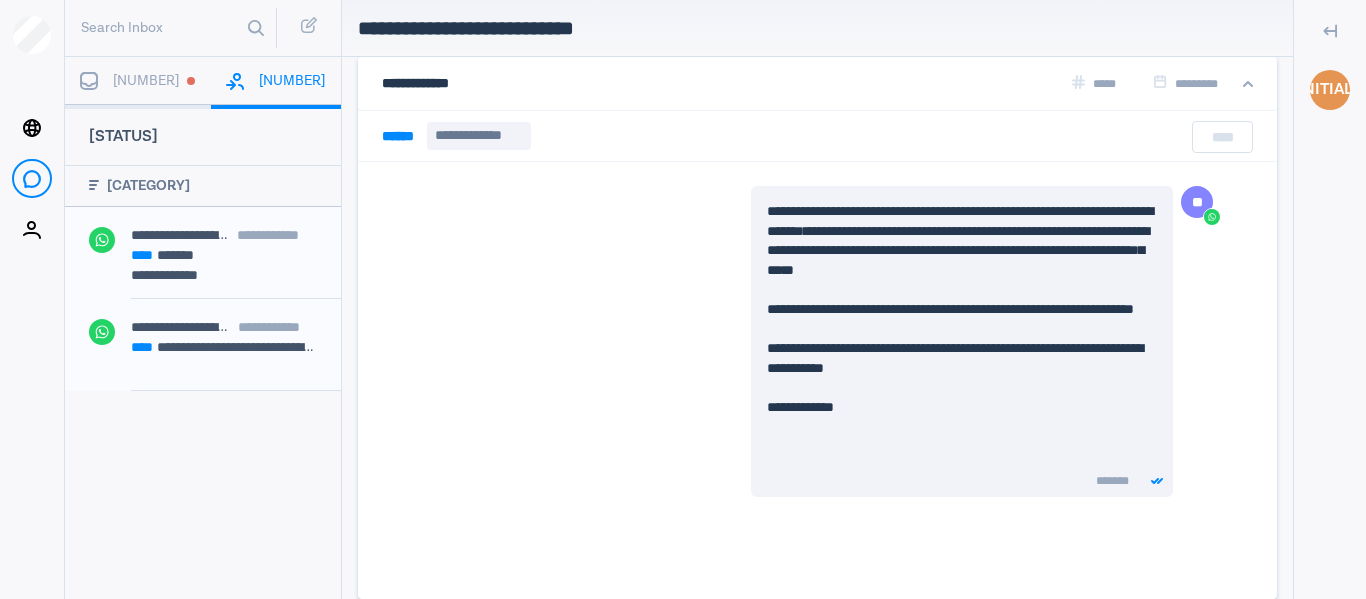 click on "[REDACTED]" at bounding box center (0, 0) 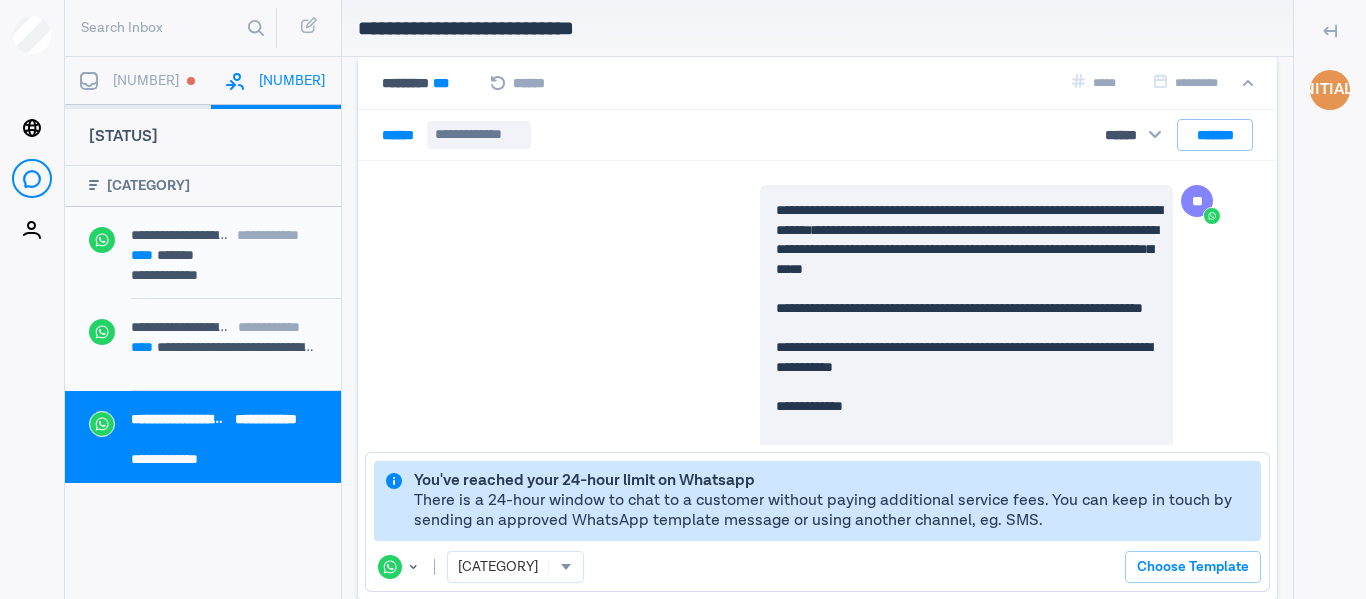scroll, scrollTop: 131, scrollLeft: 0, axis: vertical 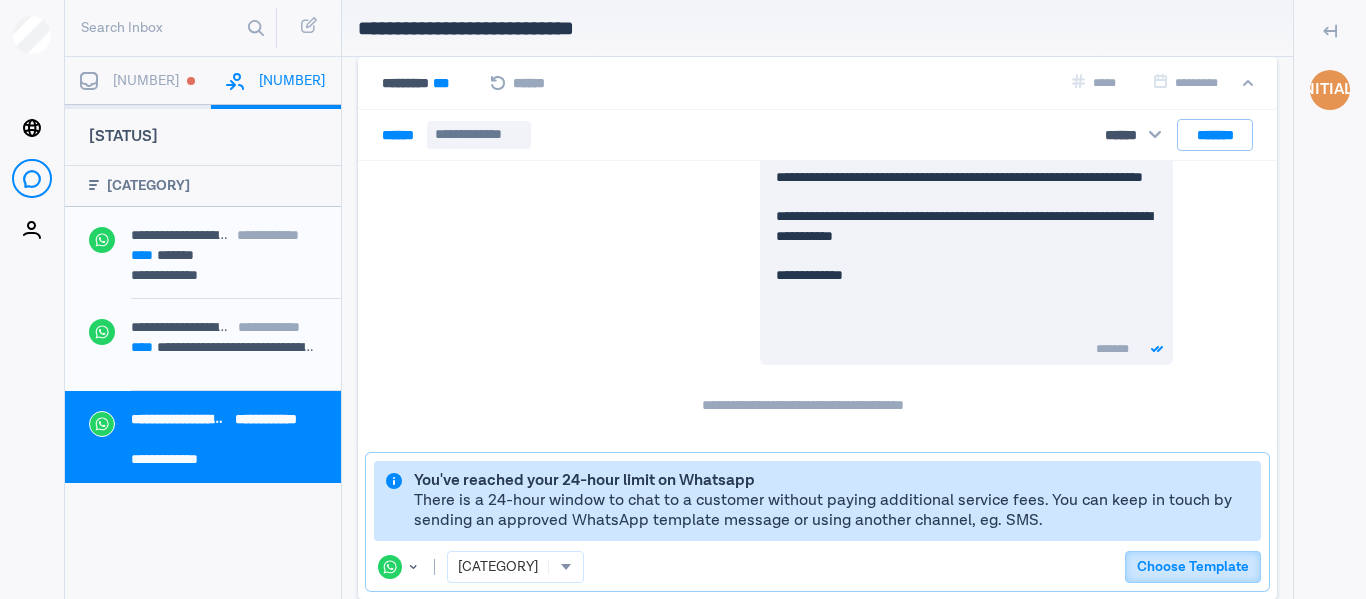 click on "Choose Template" at bounding box center (1193, 567) 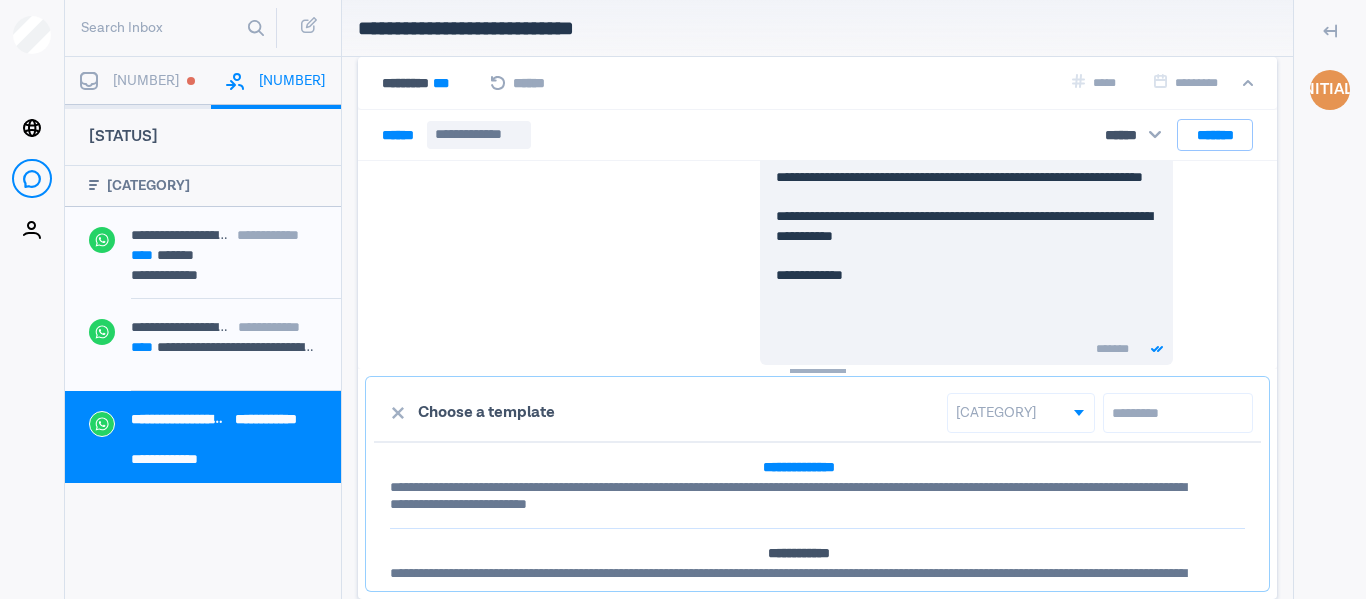 click on "[REDACTED]" at bounding box center (798, 495) 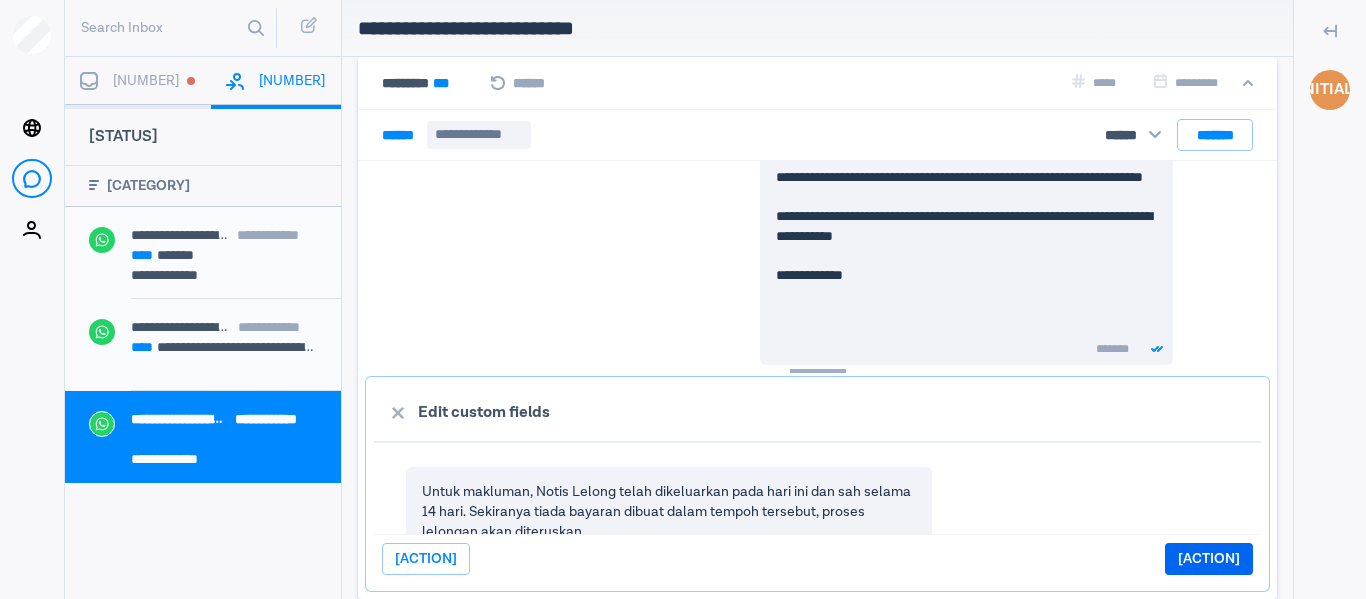 click on "[ACTION]" at bounding box center [1209, 559] 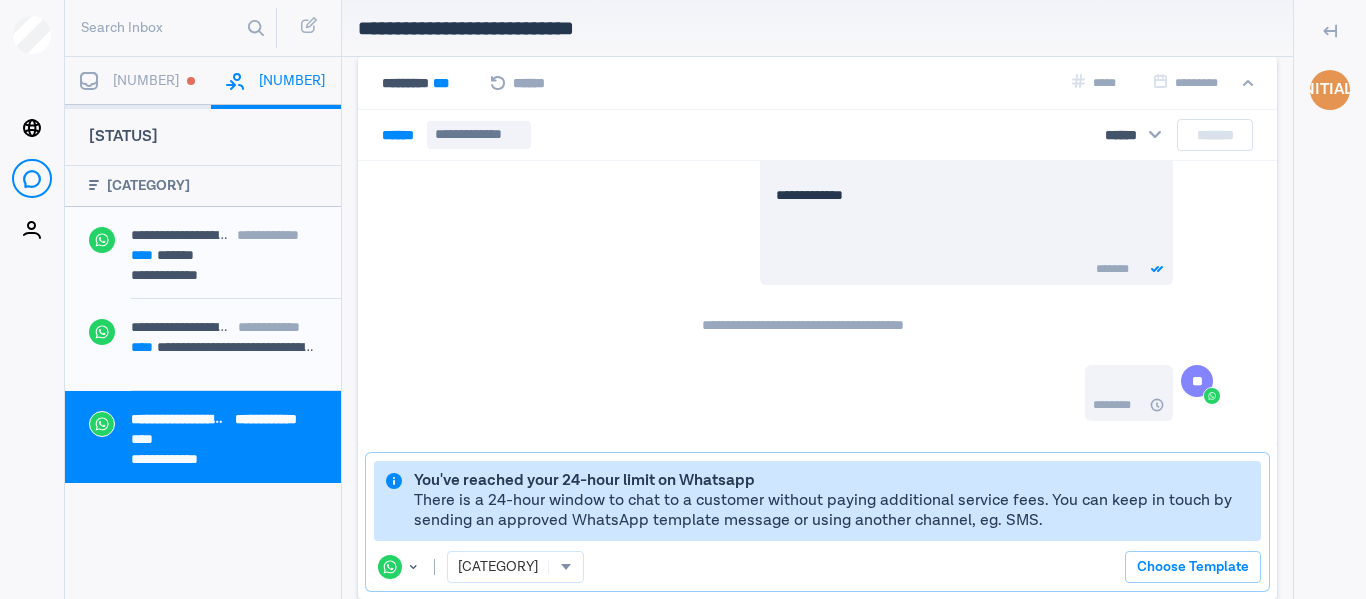 scroll, scrollTop: 309, scrollLeft: 0, axis: vertical 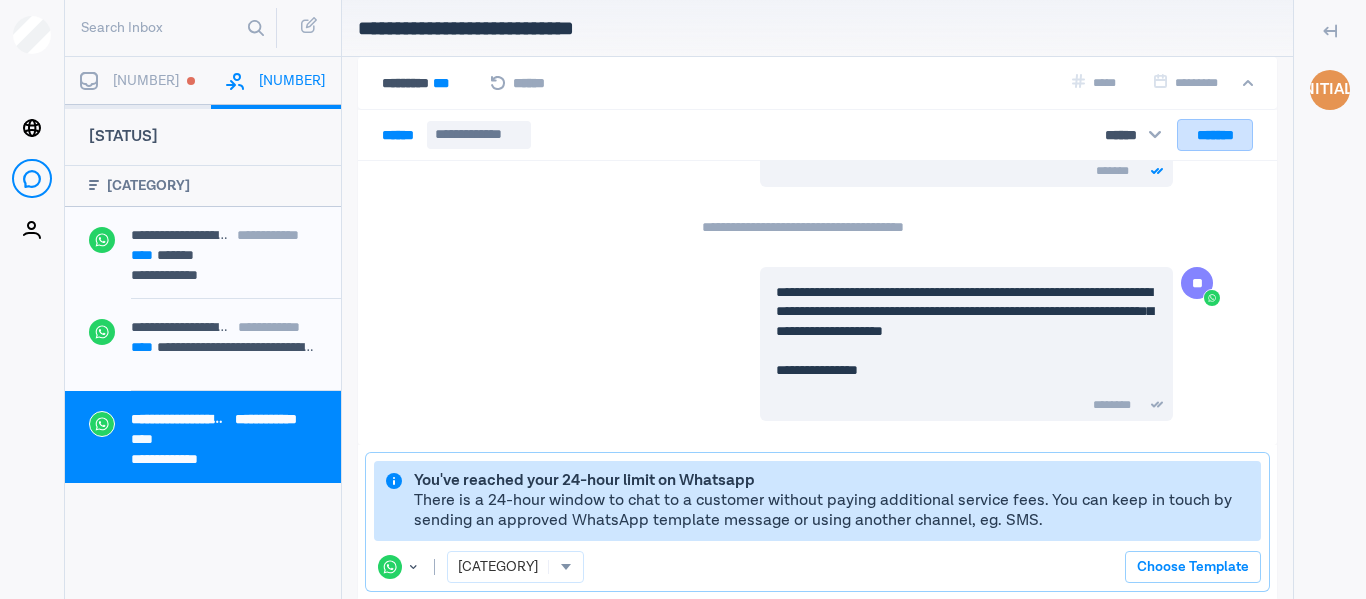 click on "[REDACTED]" at bounding box center (1215, 135) 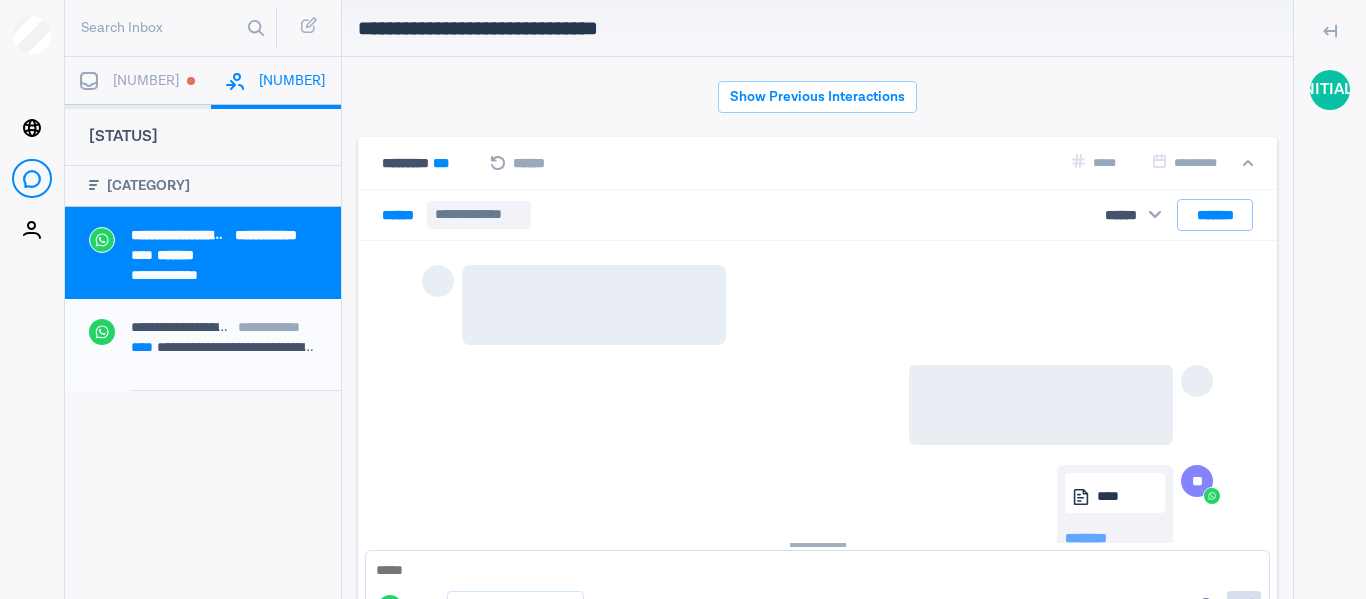 scroll, scrollTop: 2119, scrollLeft: 0, axis: vertical 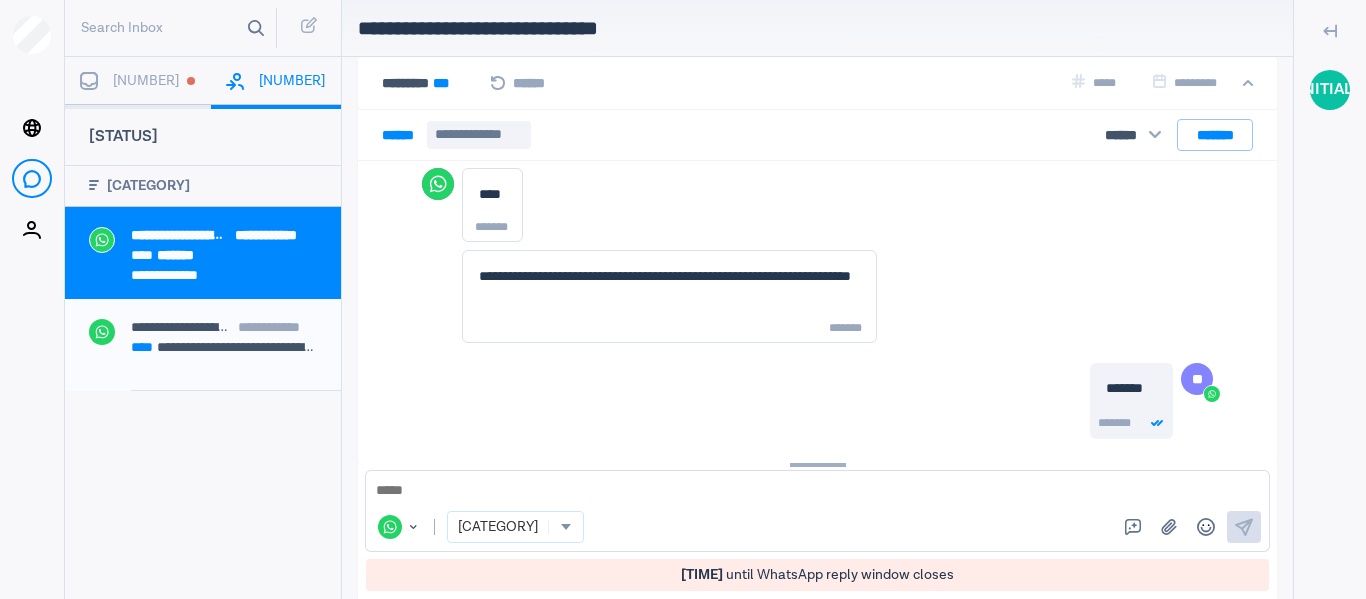 click at bounding box center [256, 28] 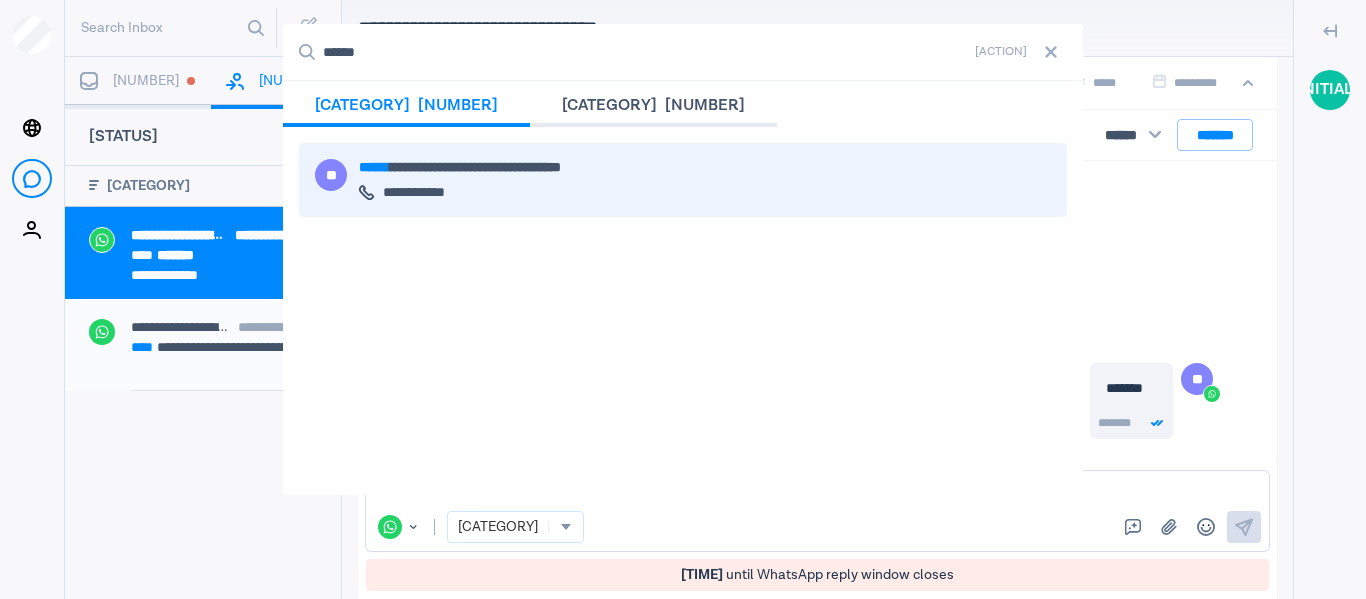 click on "[REDACTED]" at bounding box center [528, 167] 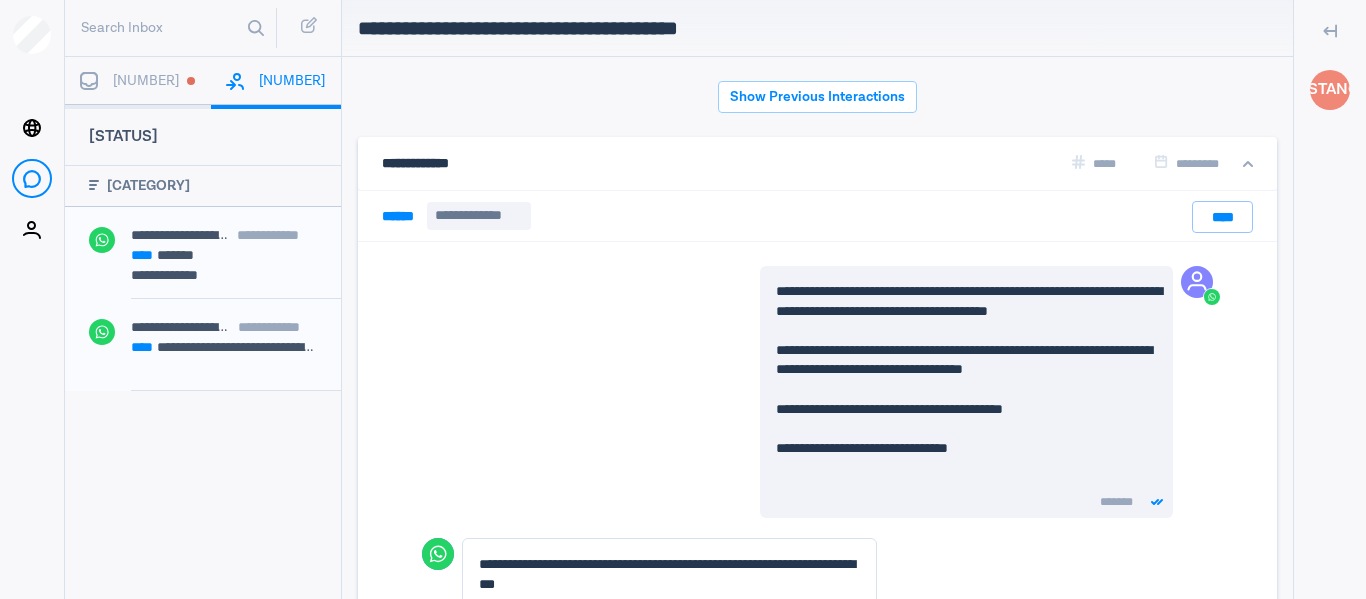 scroll, scrollTop: 80, scrollLeft: 0, axis: vertical 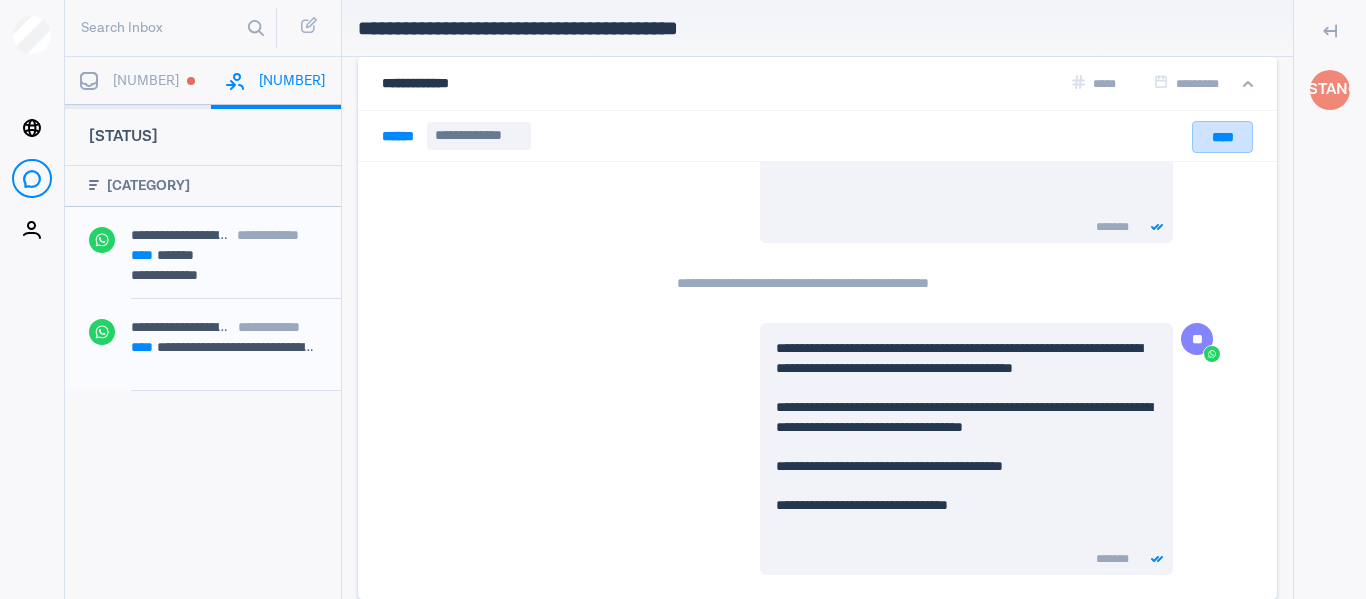 click on "[REDACTED]" at bounding box center [1222, 137] 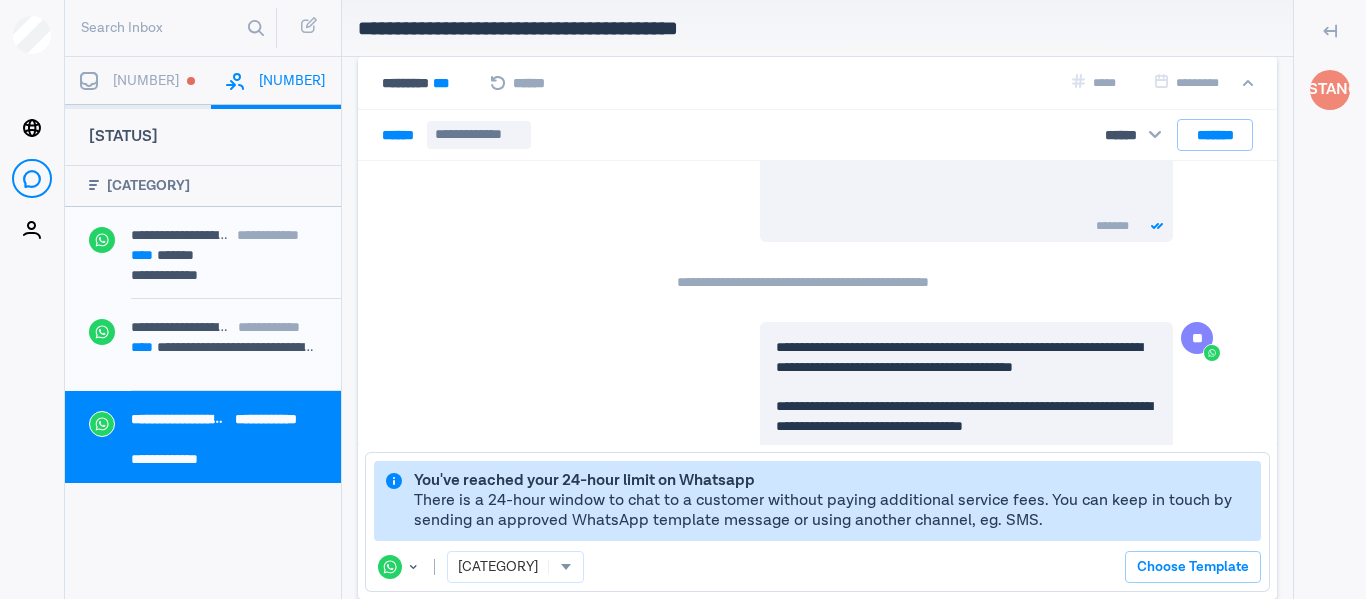 scroll, scrollTop: 1023, scrollLeft: 0, axis: vertical 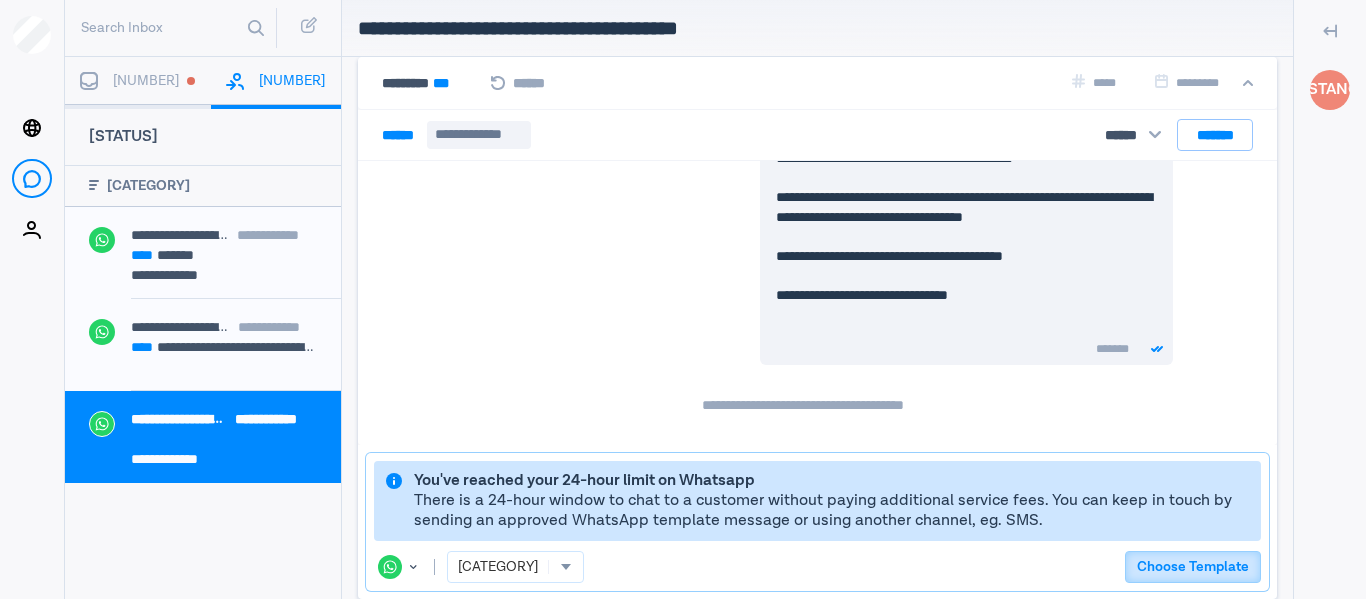click on "Choose Template" at bounding box center [1193, 567] 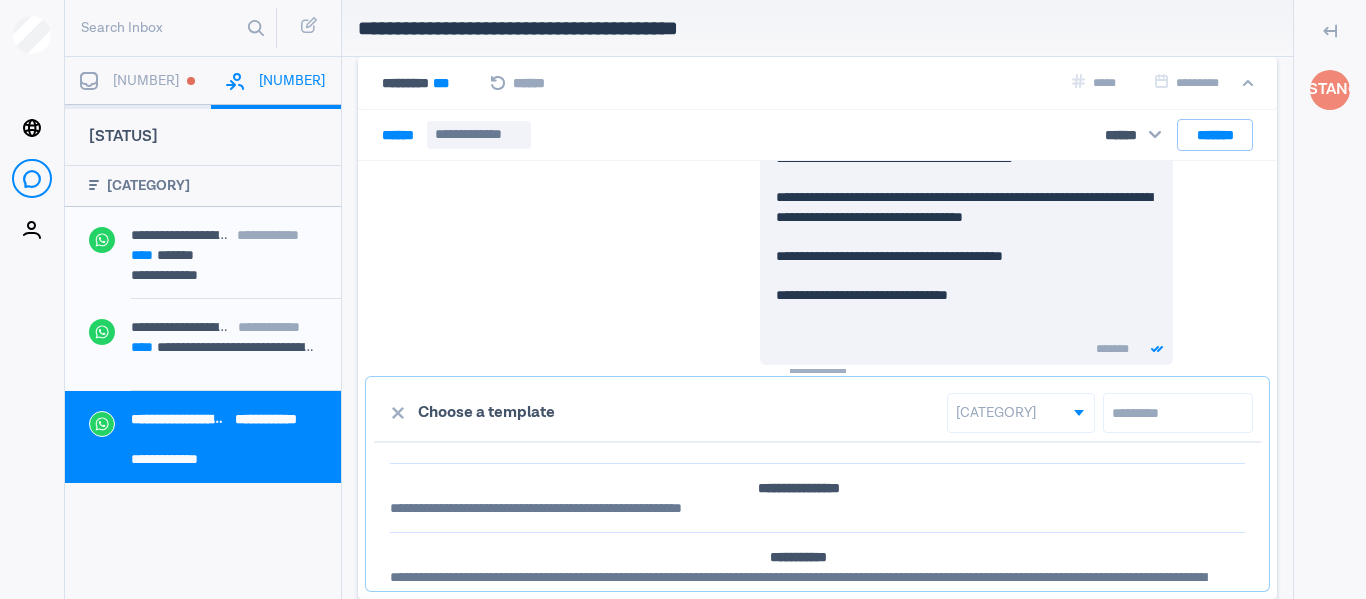 scroll, scrollTop: 200, scrollLeft: 0, axis: vertical 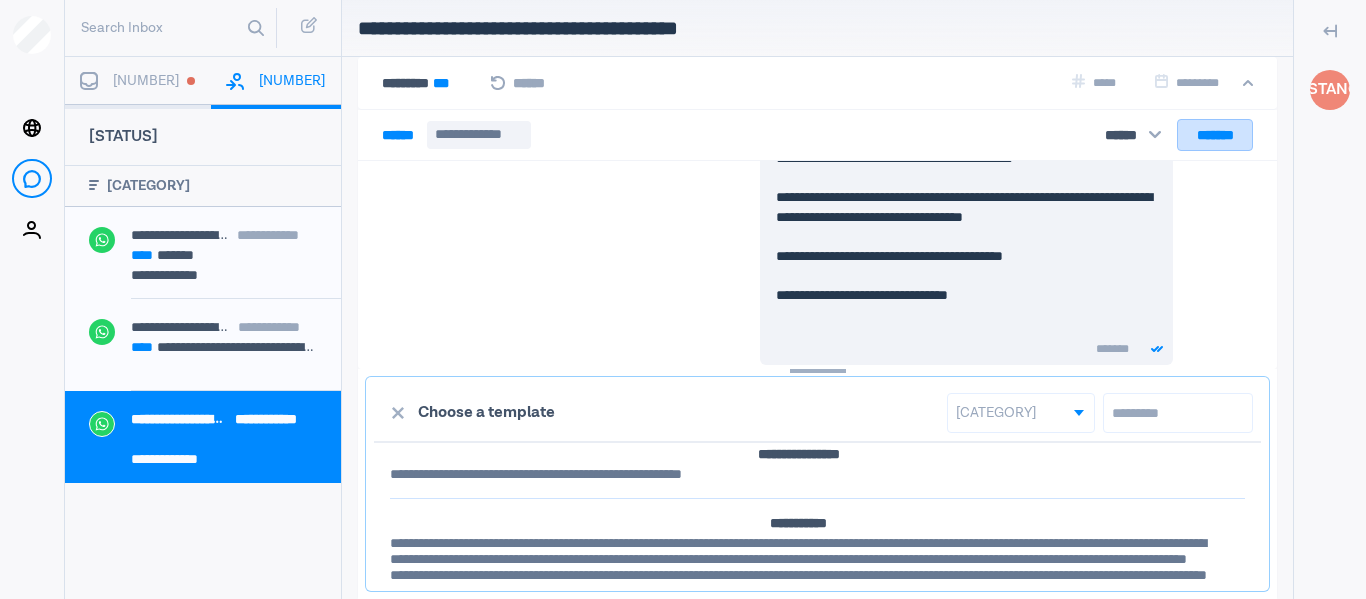 click on "[REDACTED]" at bounding box center [1215, 135] 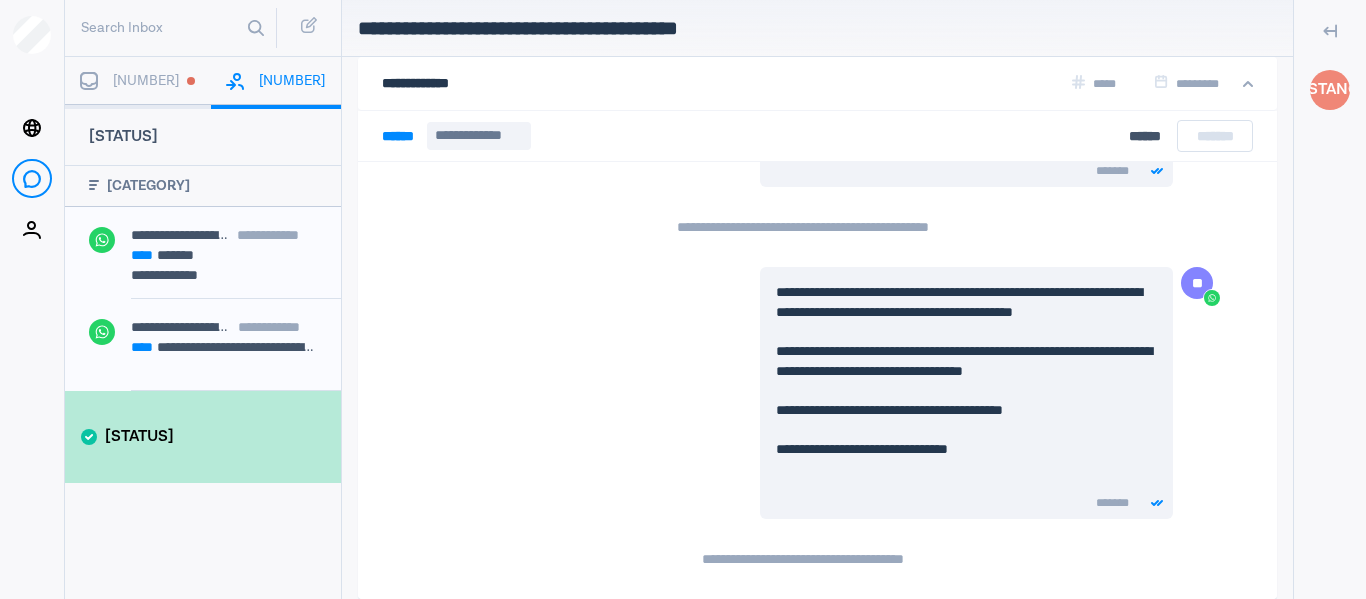 scroll, scrollTop: 870, scrollLeft: 0, axis: vertical 